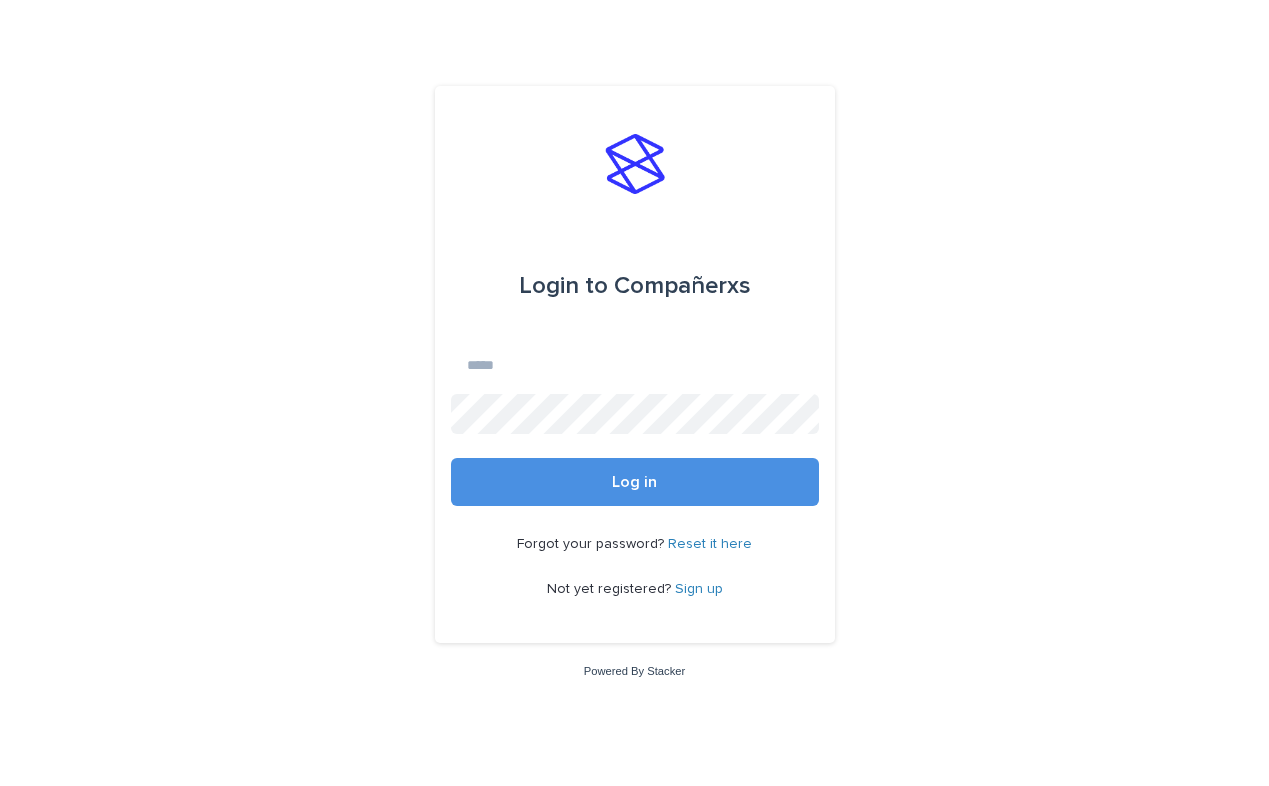 scroll, scrollTop: 0, scrollLeft: 0, axis: both 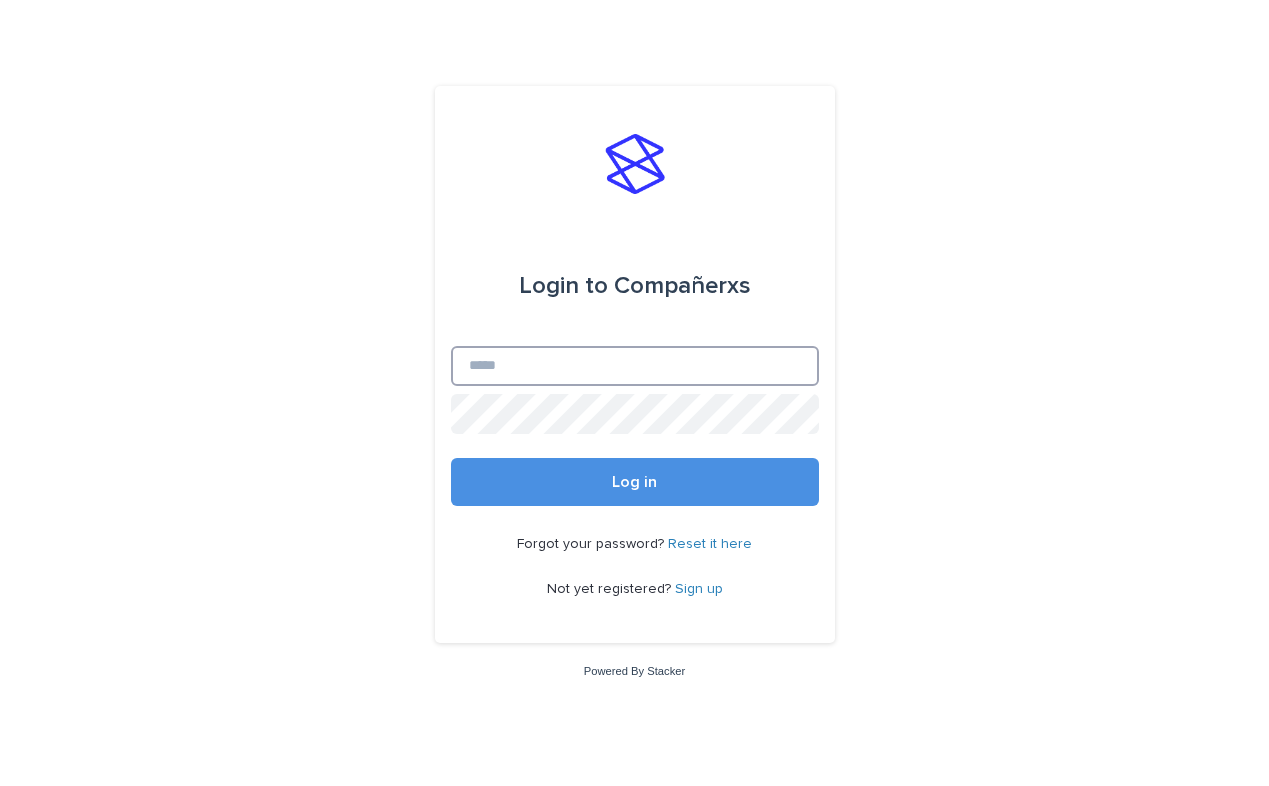 type on "**********" 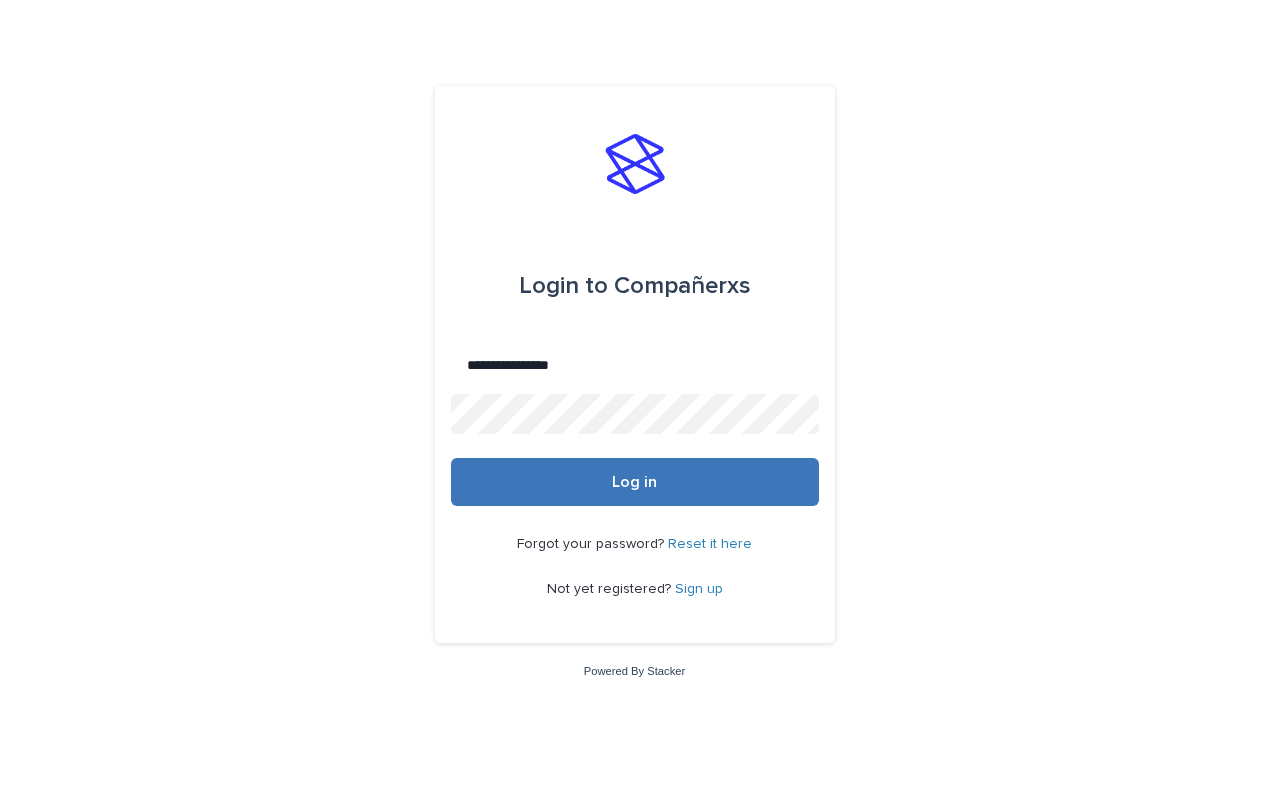 click on "Log in" at bounding box center [635, 482] 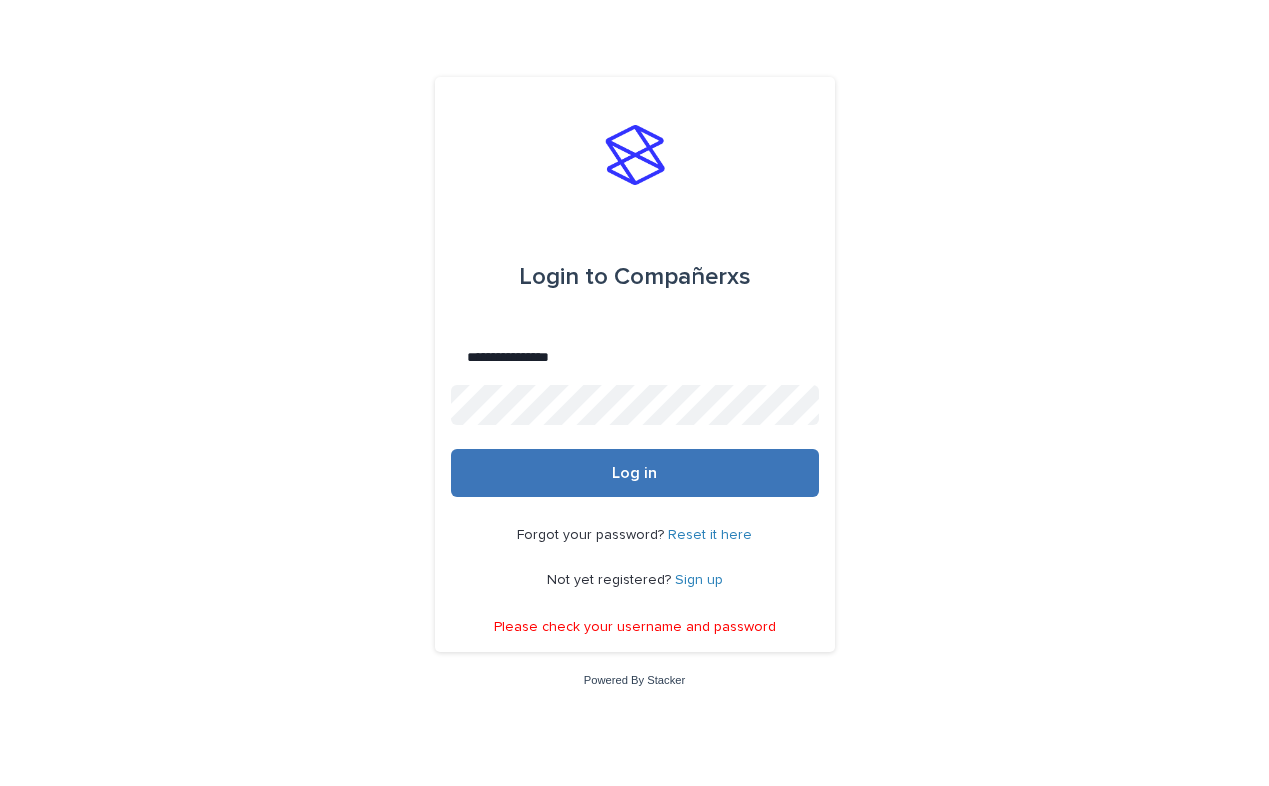 click on "Log in" at bounding box center (635, 473) 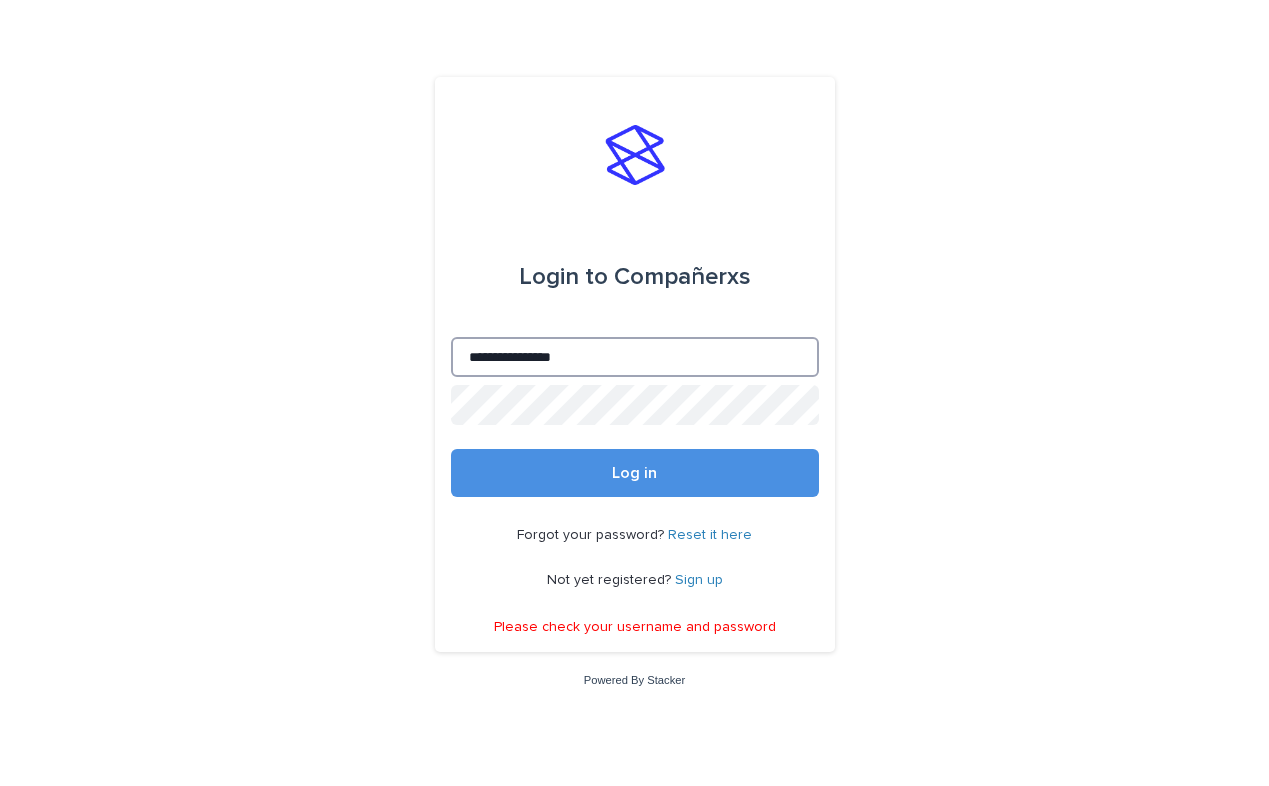 click on "**********" at bounding box center (635, 357) 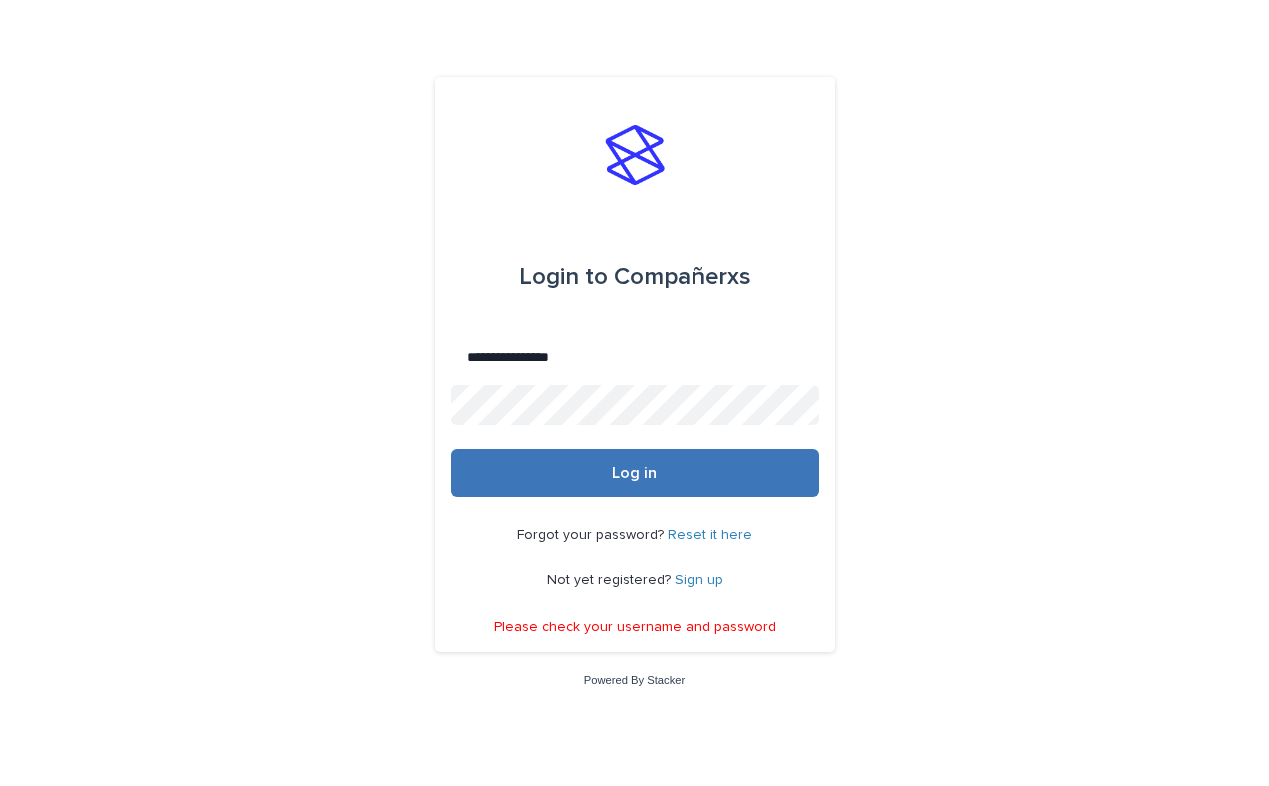 click on "Log in" at bounding box center [635, 473] 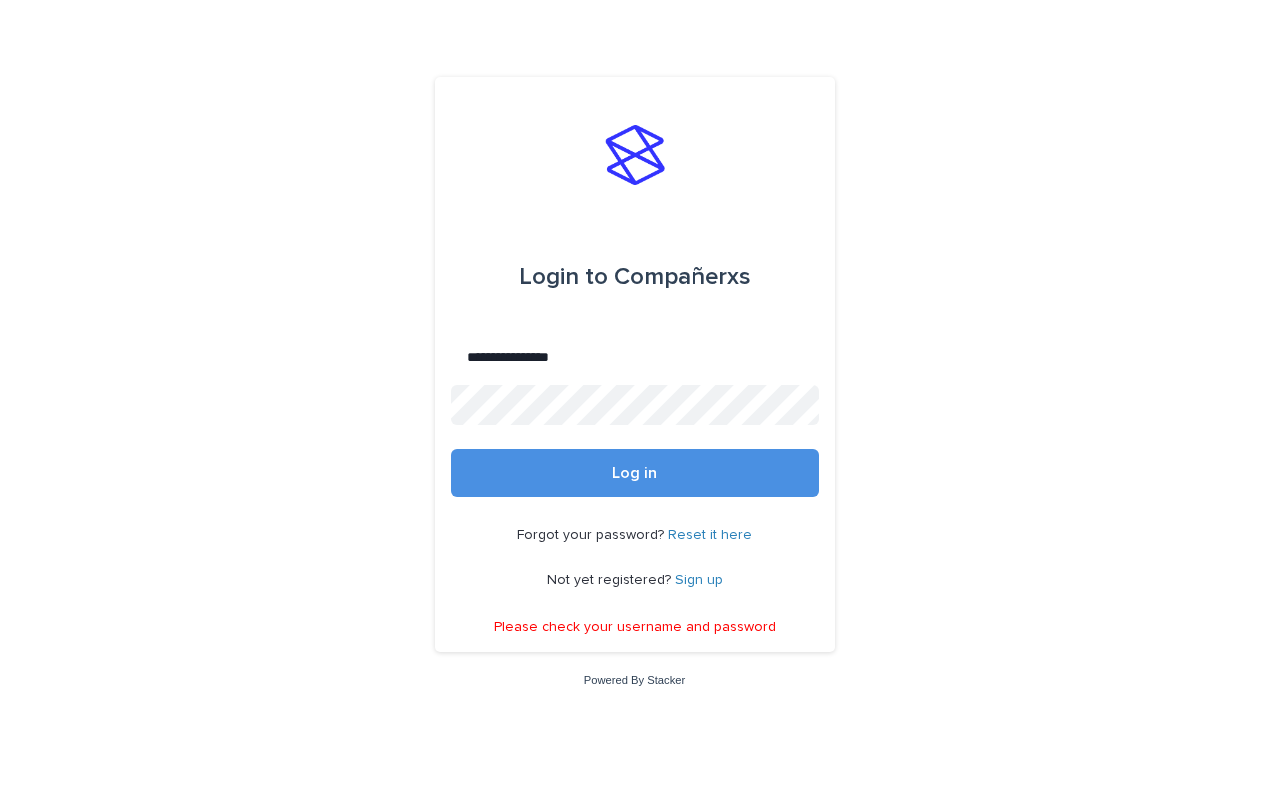 click on "Reset it here" at bounding box center (710, 535) 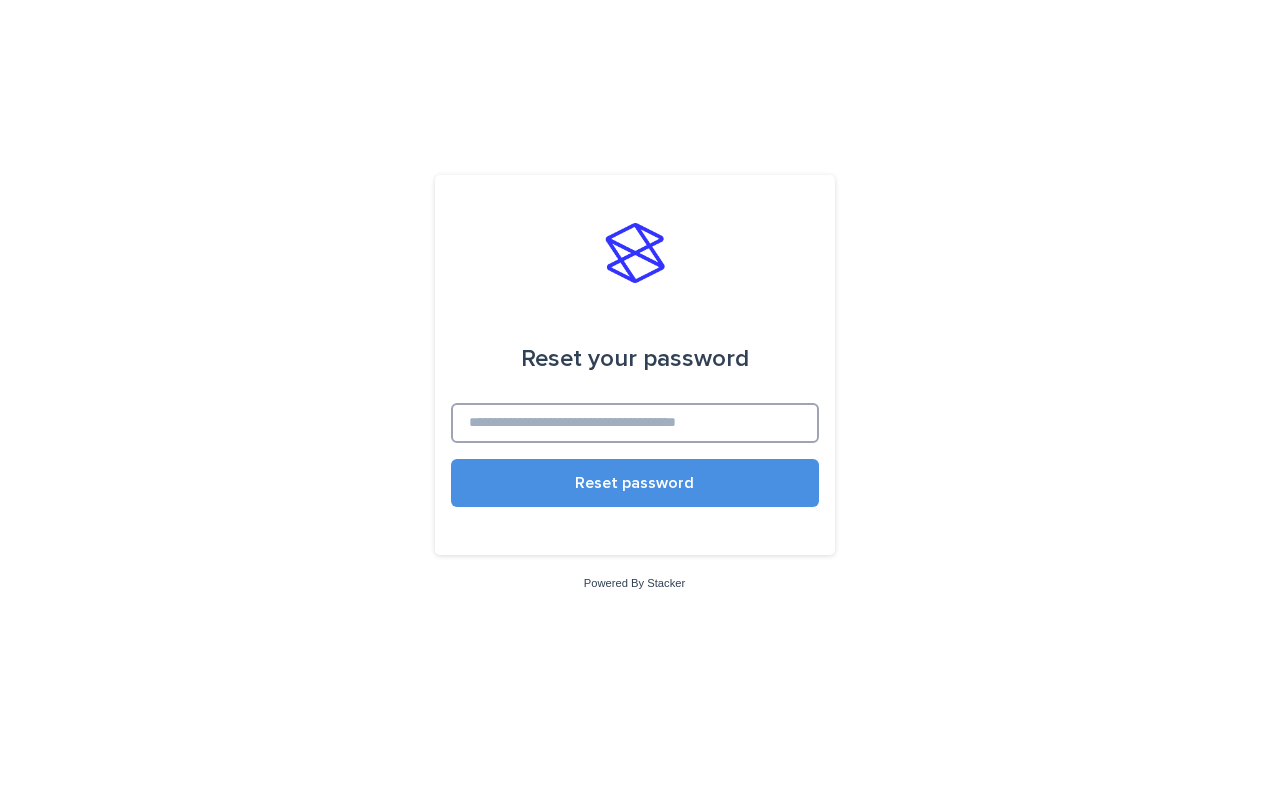 click at bounding box center (635, 423) 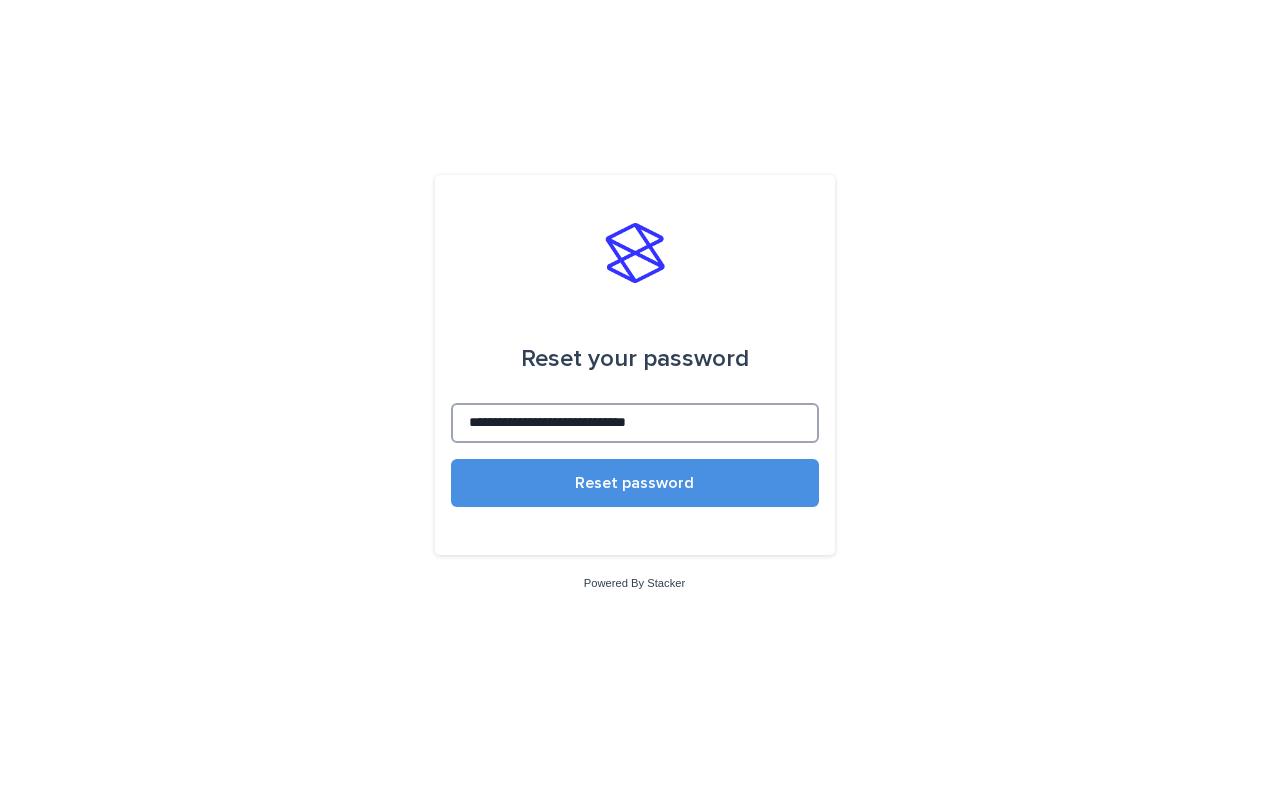 click on "Reset password" at bounding box center [635, 483] 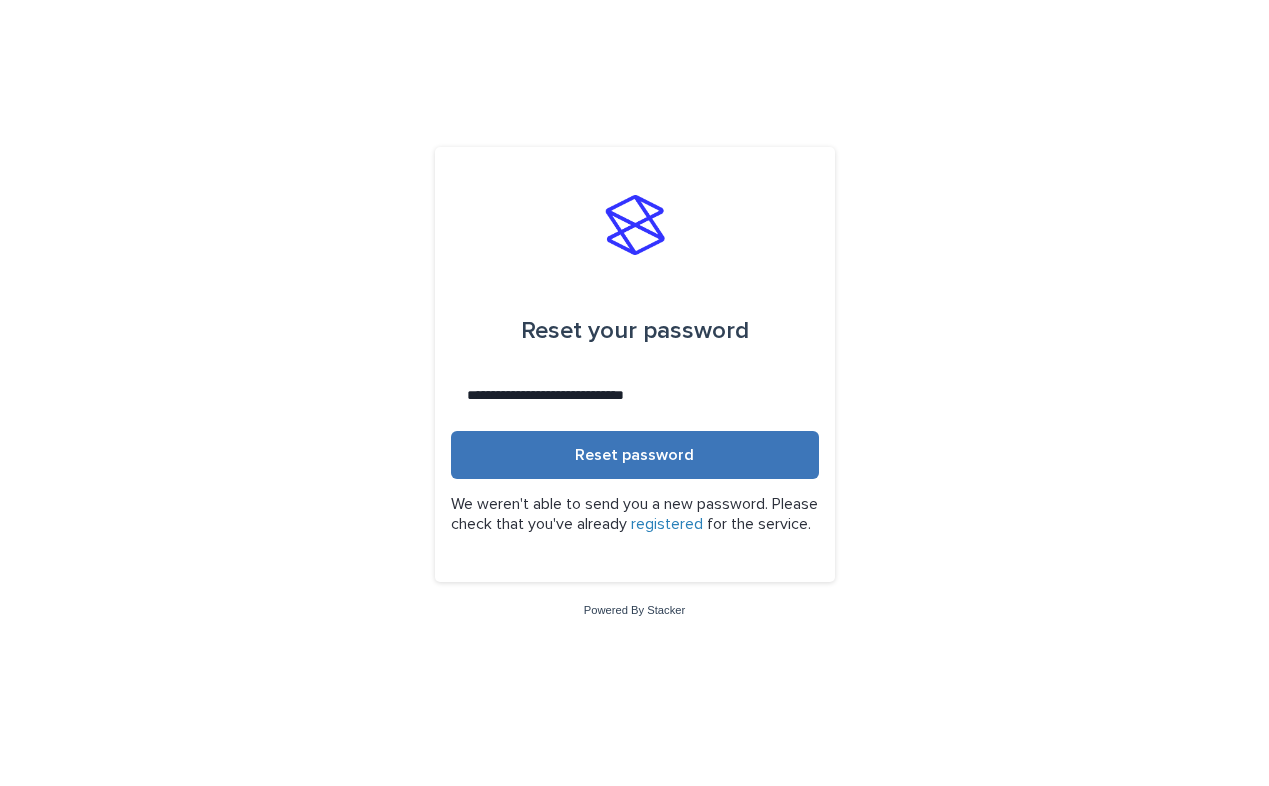 click on "Reset password" at bounding box center (635, 455) 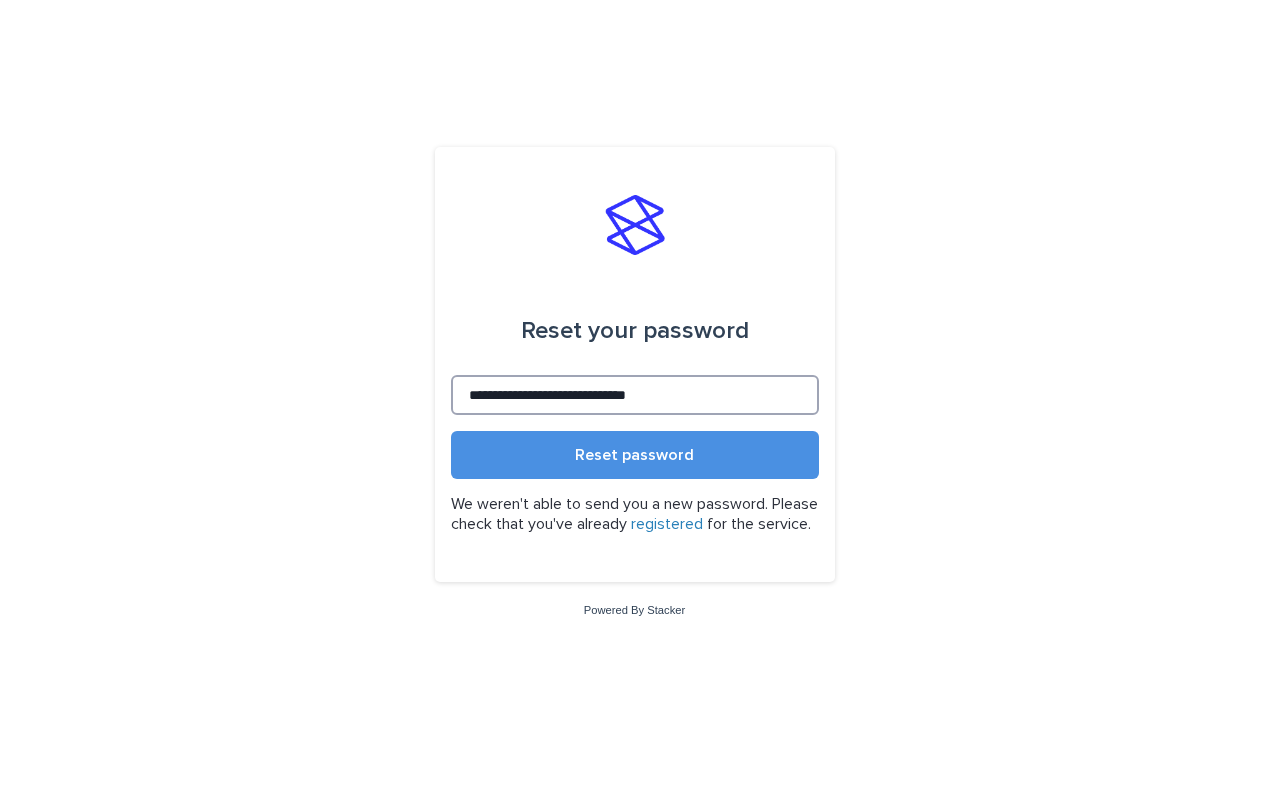 click on "**********" at bounding box center [635, 395] 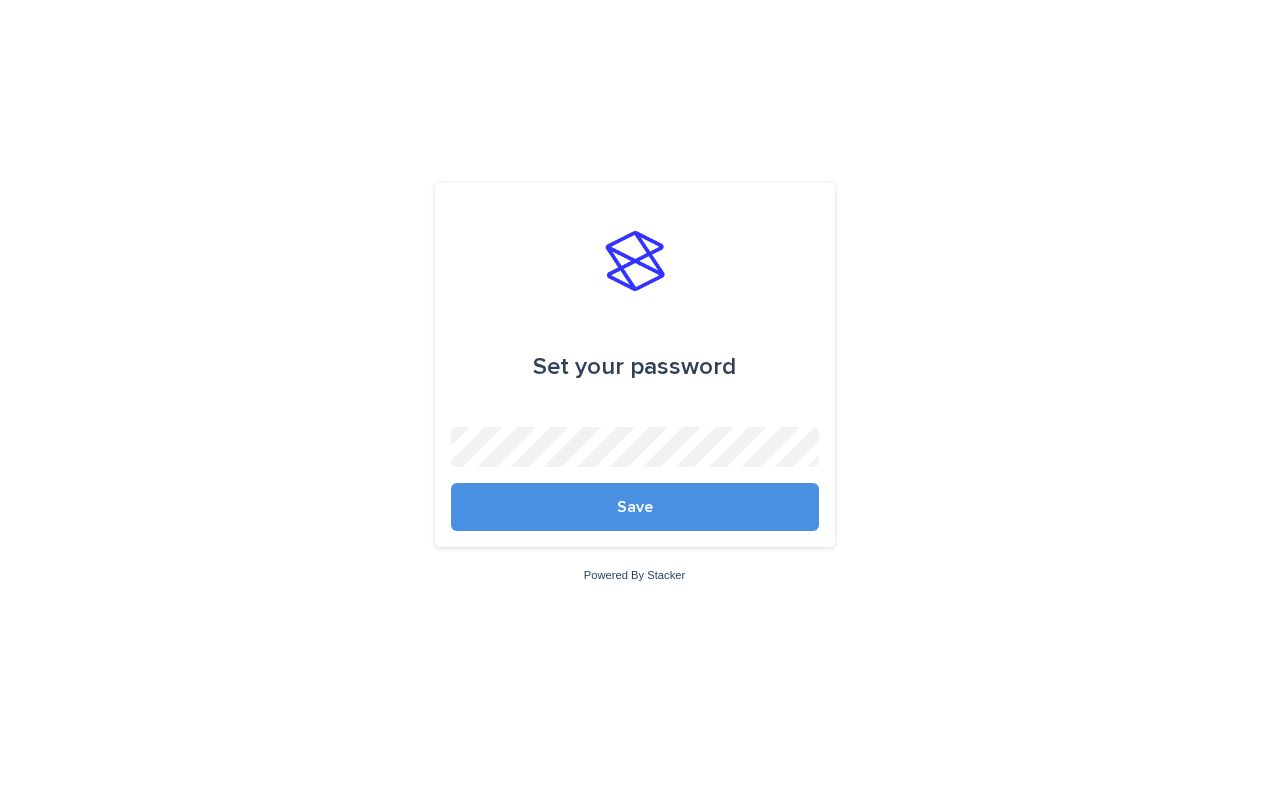 scroll, scrollTop: 0, scrollLeft: 0, axis: both 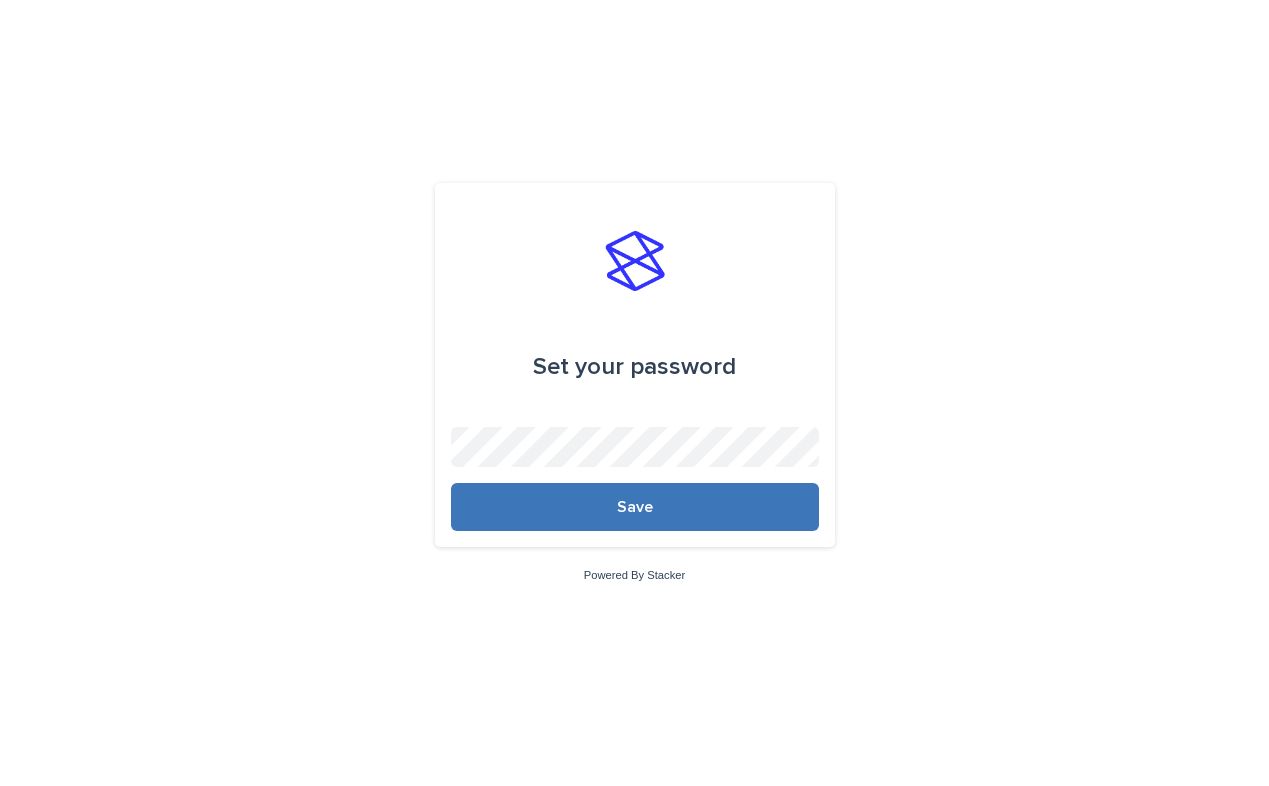 click on "Save" at bounding box center [635, 507] 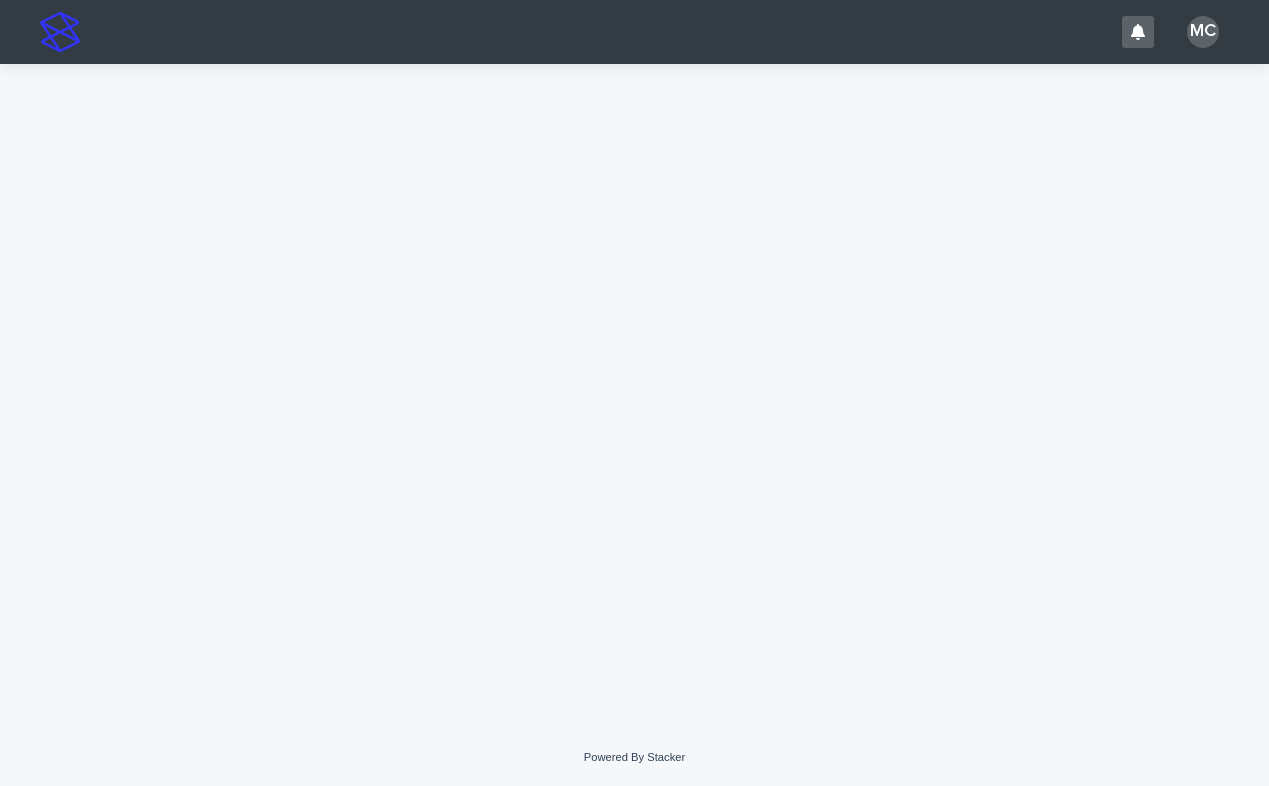 scroll, scrollTop: 0, scrollLeft: 0, axis: both 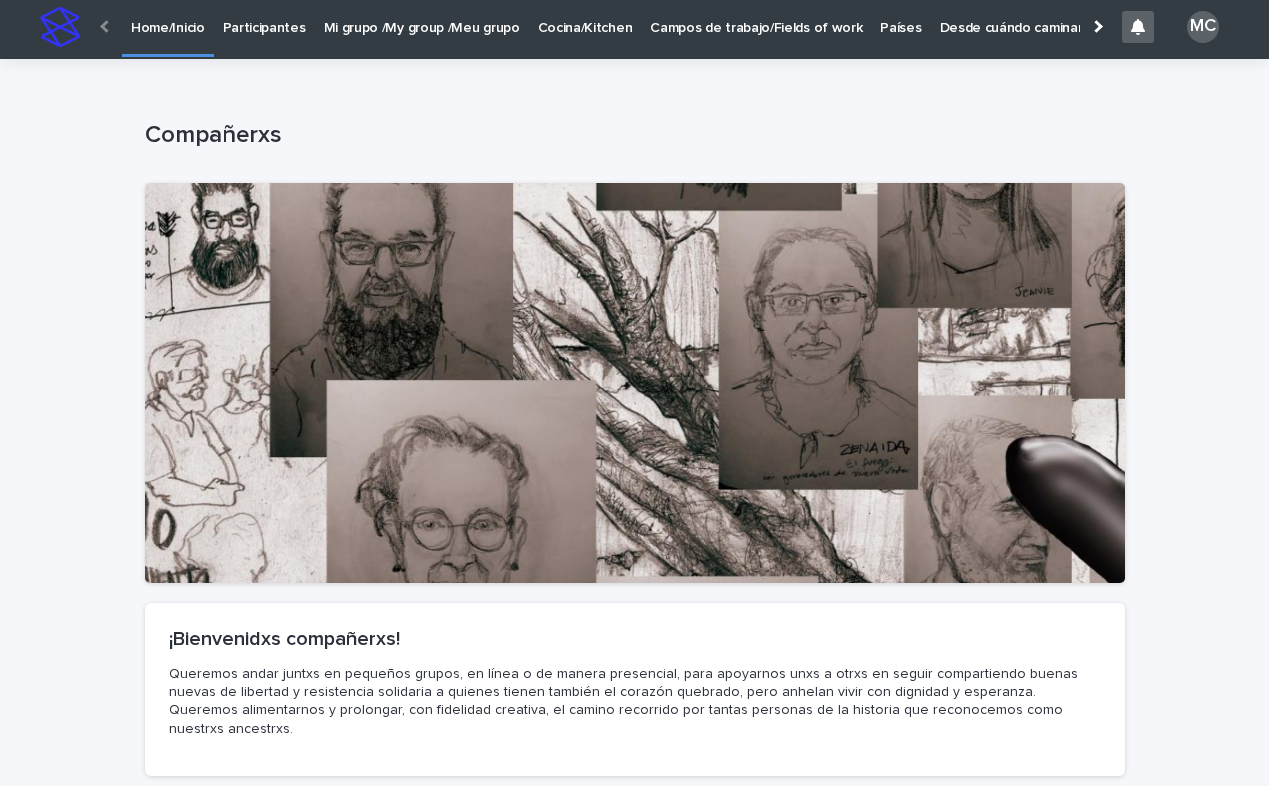 click on "Mi grupo /My group /Meu grupo" at bounding box center [422, 16] 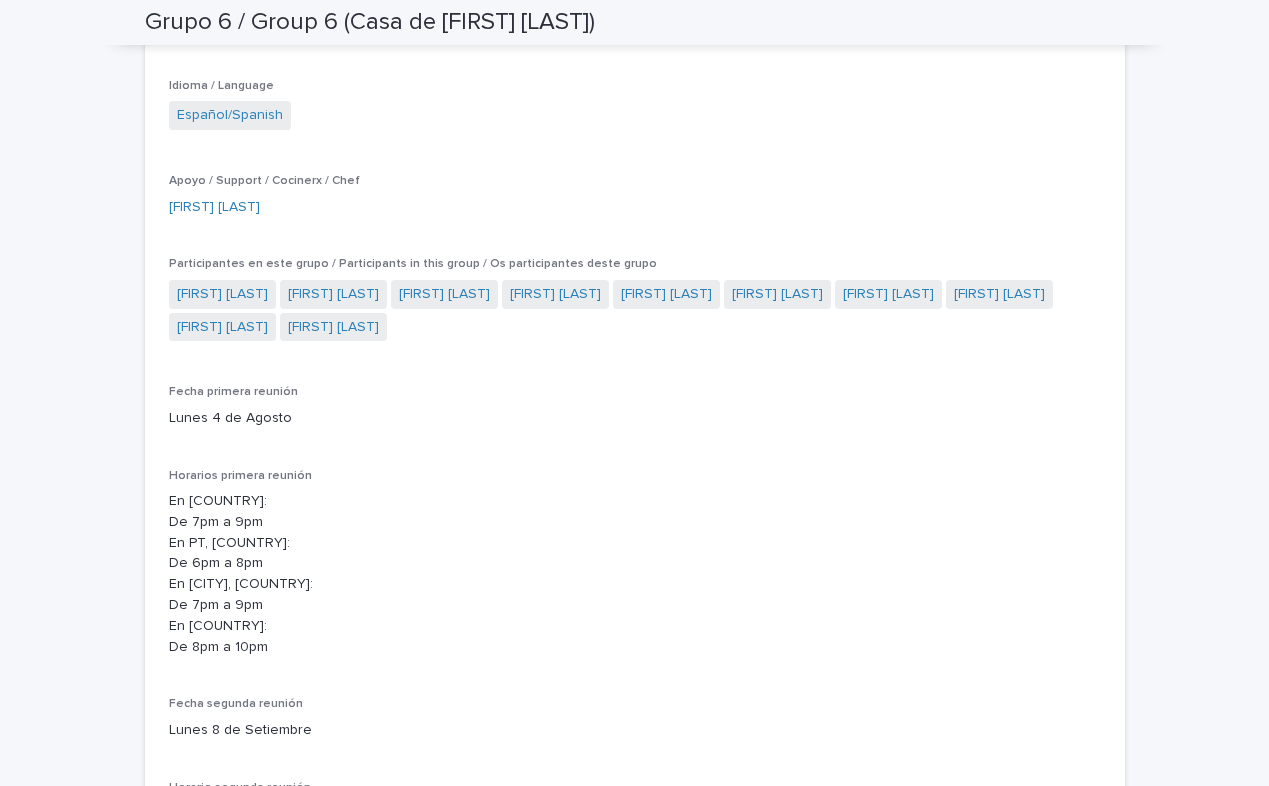 scroll, scrollTop: 476, scrollLeft: 0, axis: vertical 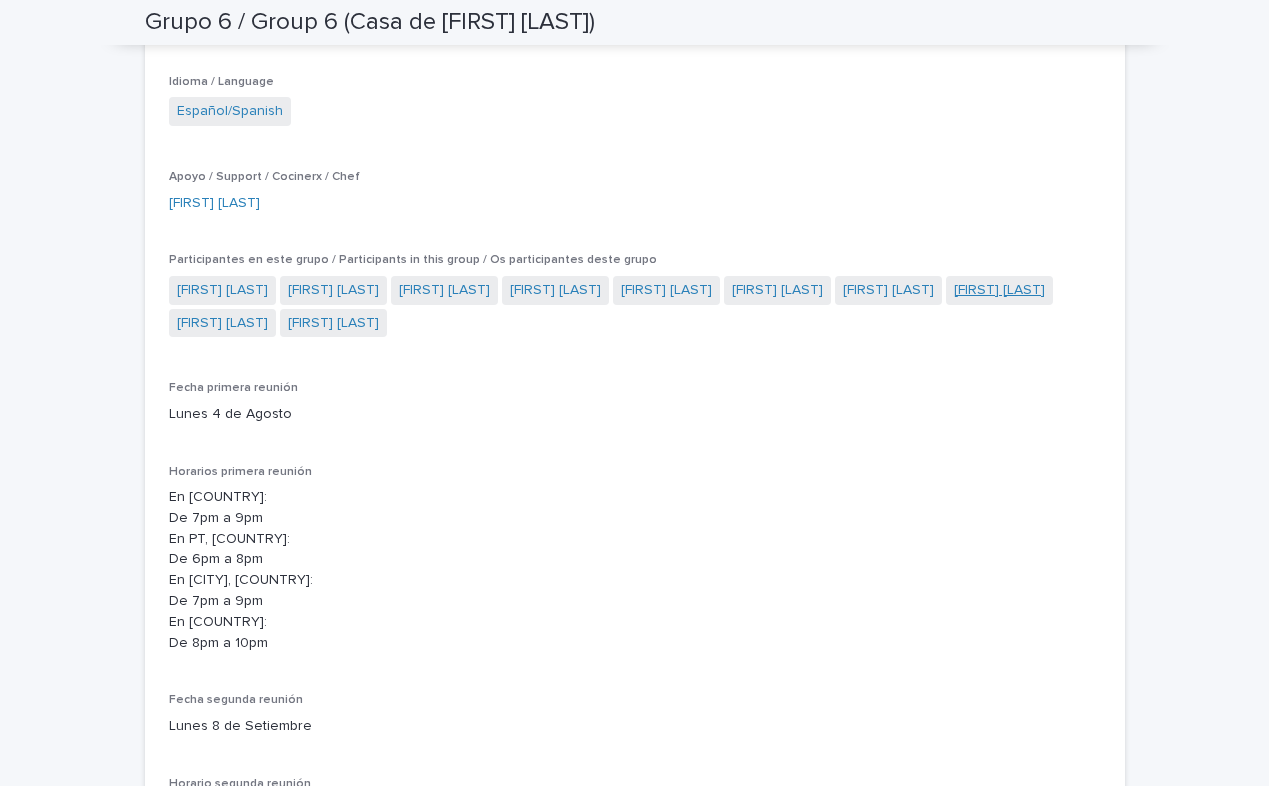 click on "[FIRST] [LAST]" at bounding box center [999, 290] 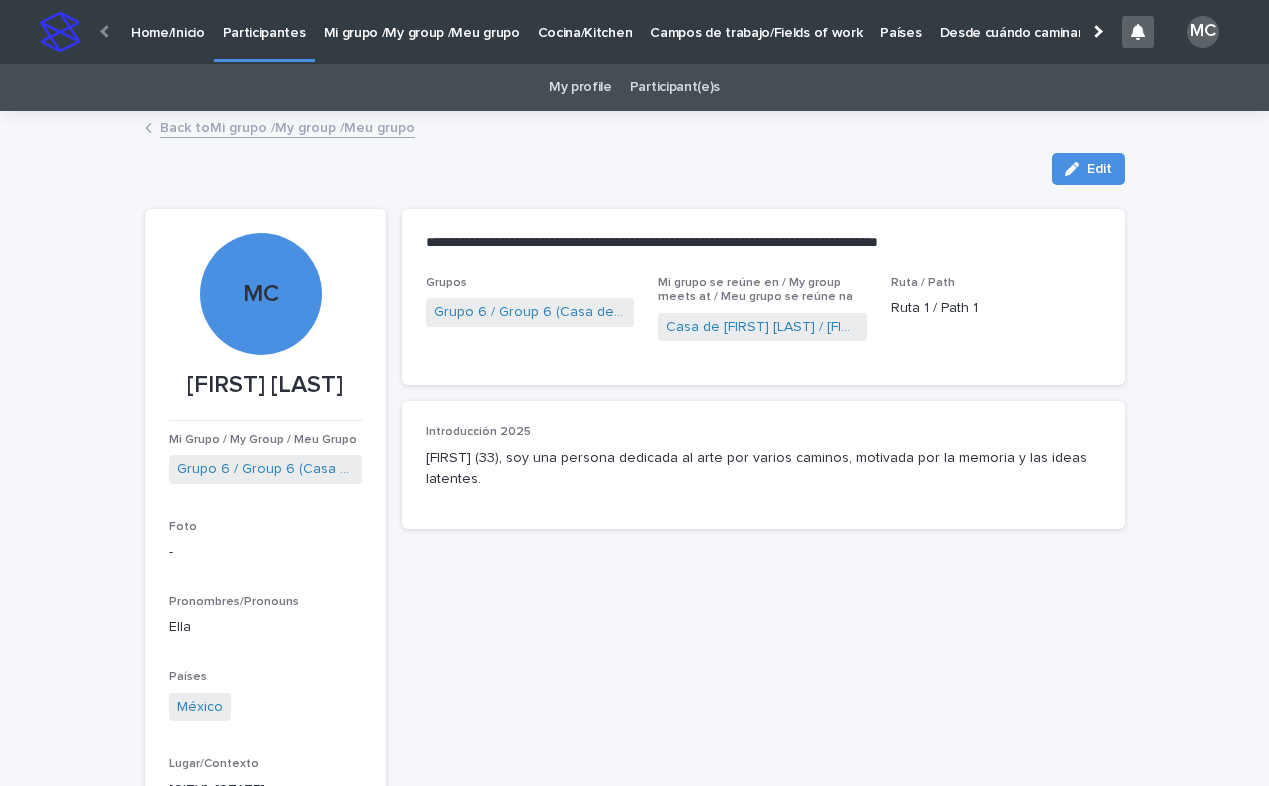 scroll, scrollTop: 0, scrollLeft: 0, axis: both 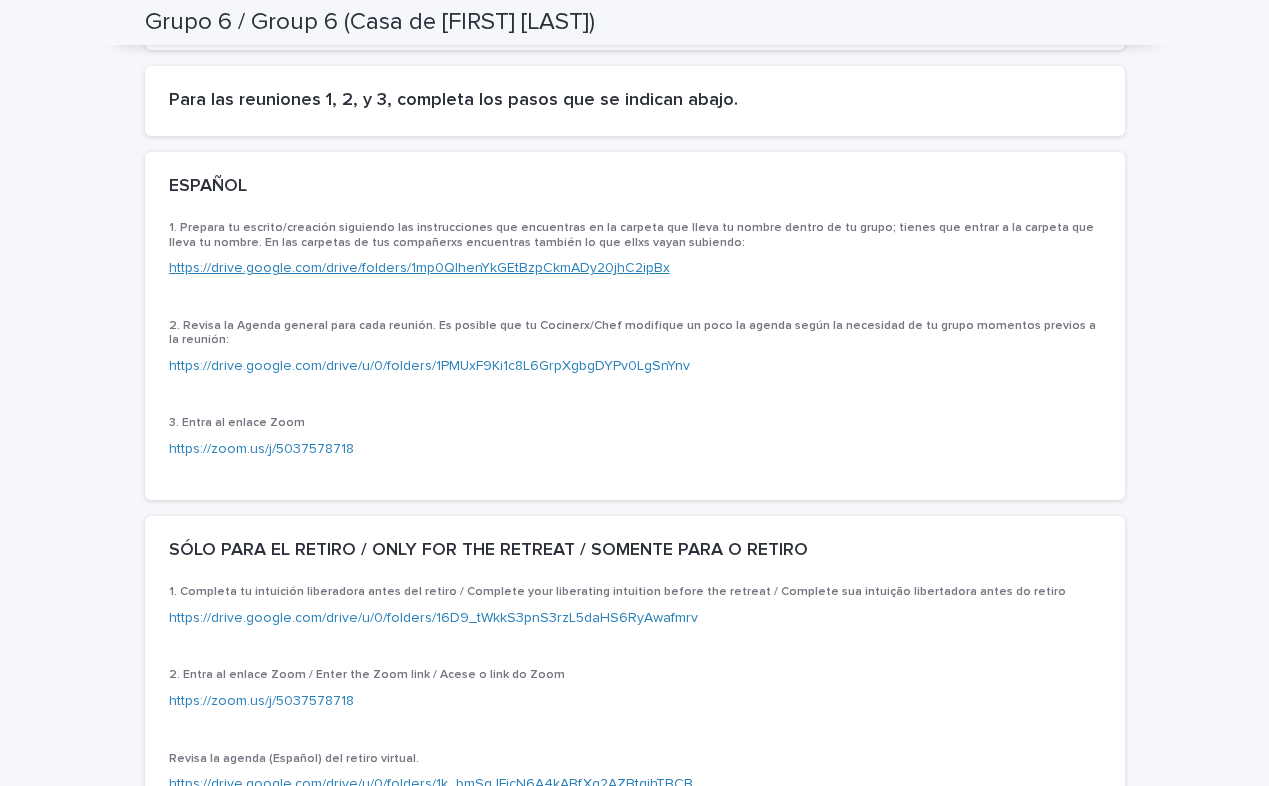 click on "https://drive.google.com/drive/folders/1mp0QIhenYkGEtBzpCkmADy20jhC2ipBx" at bounding box center [419, 268] 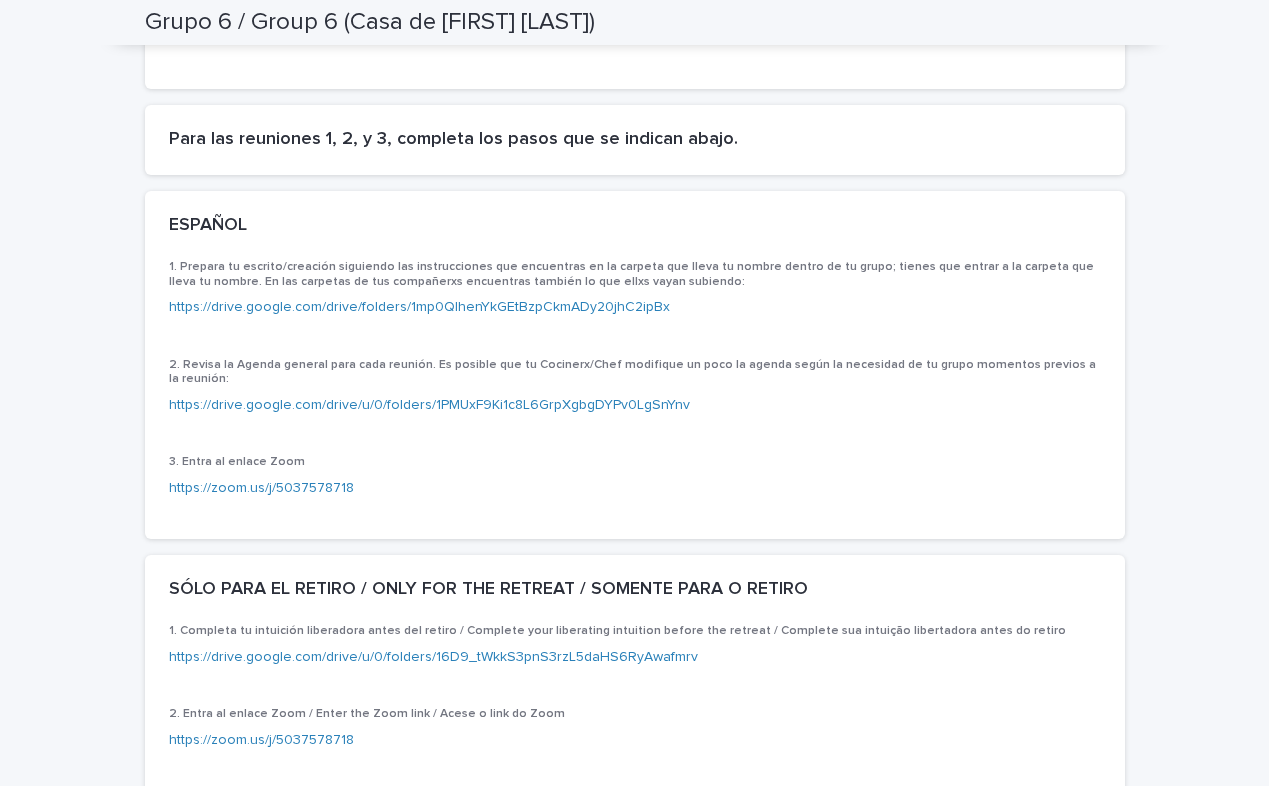 scroll, scrollTop: 2296, scrollLeft: 0, axis: vertical 